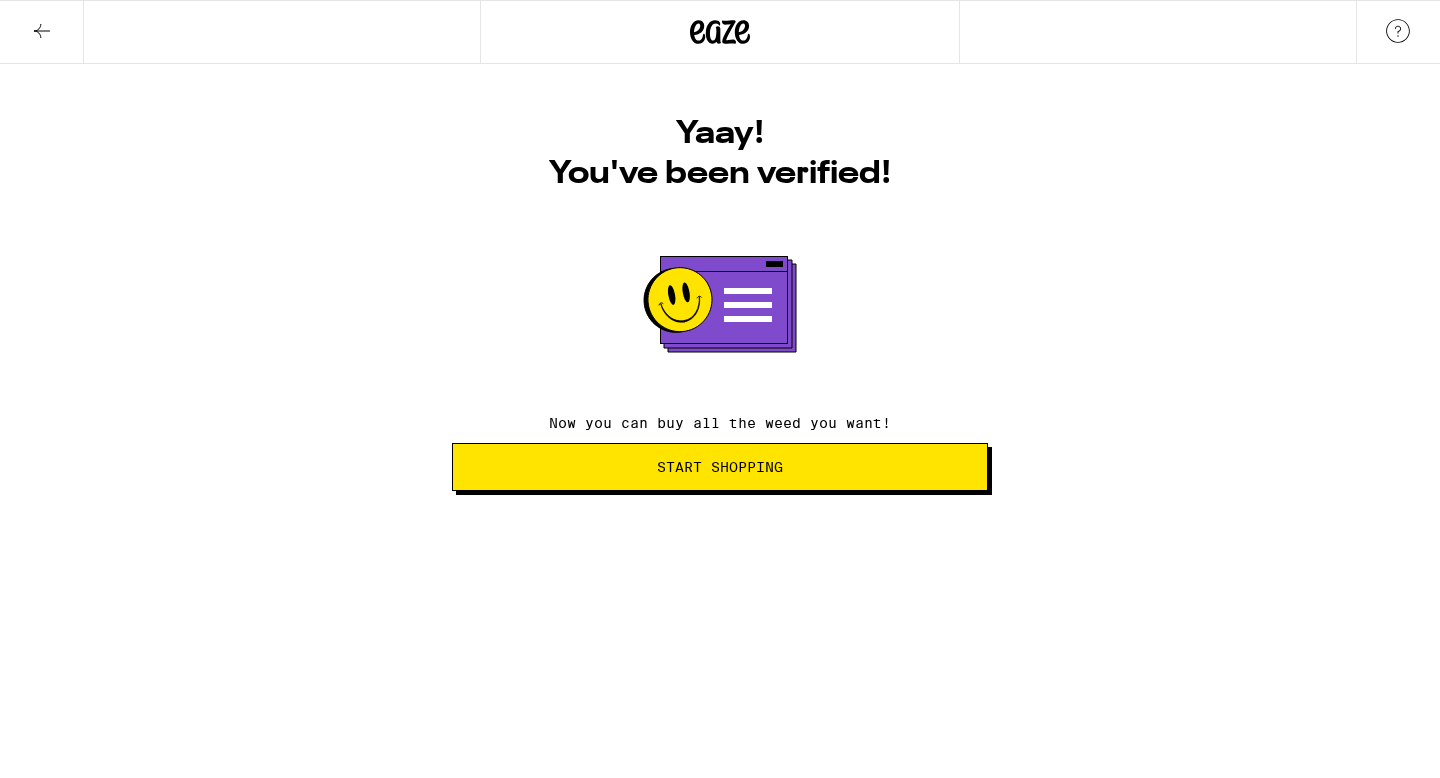 scroll, scrollTop: 0, scrollLeft: 0, axis: both 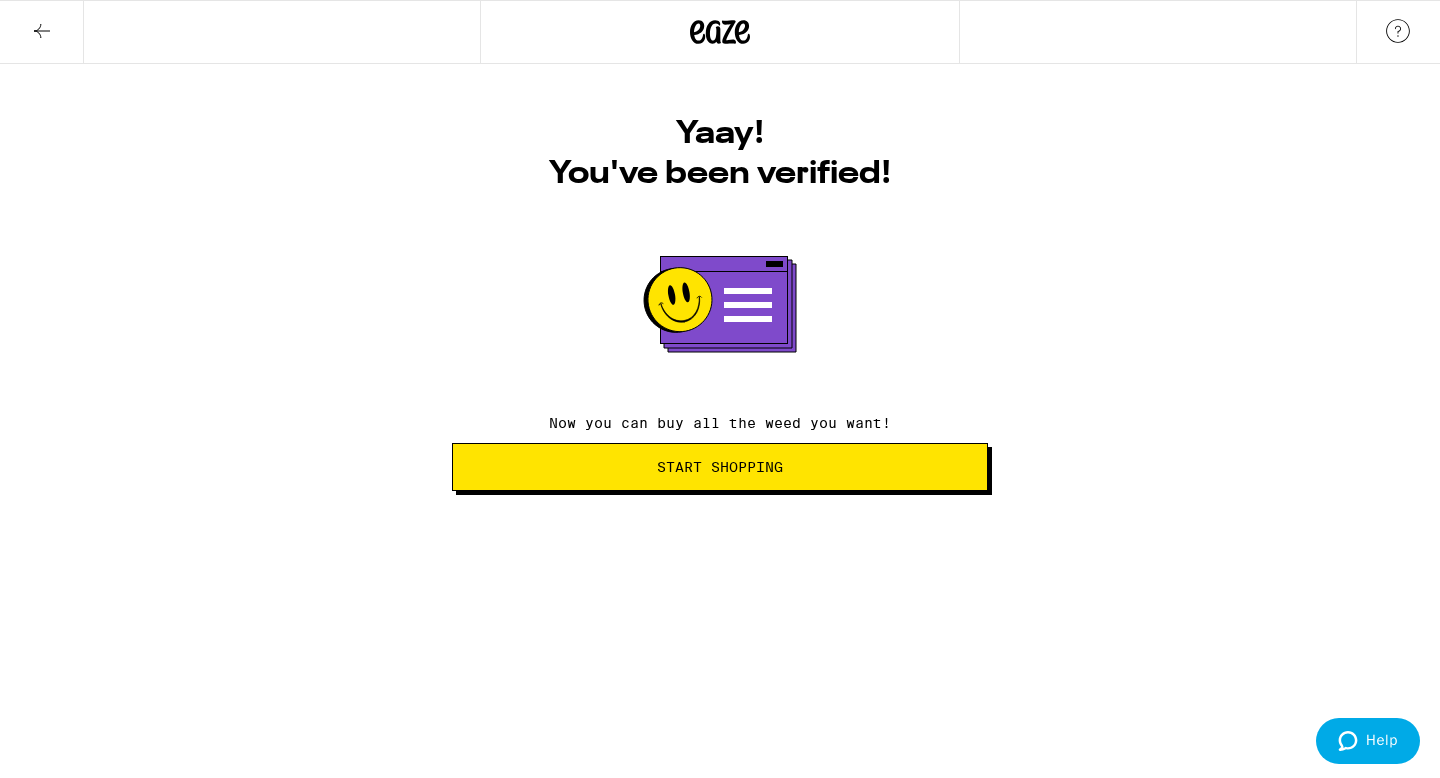 click on "Start Shopping" at bounding box center [720, 467] 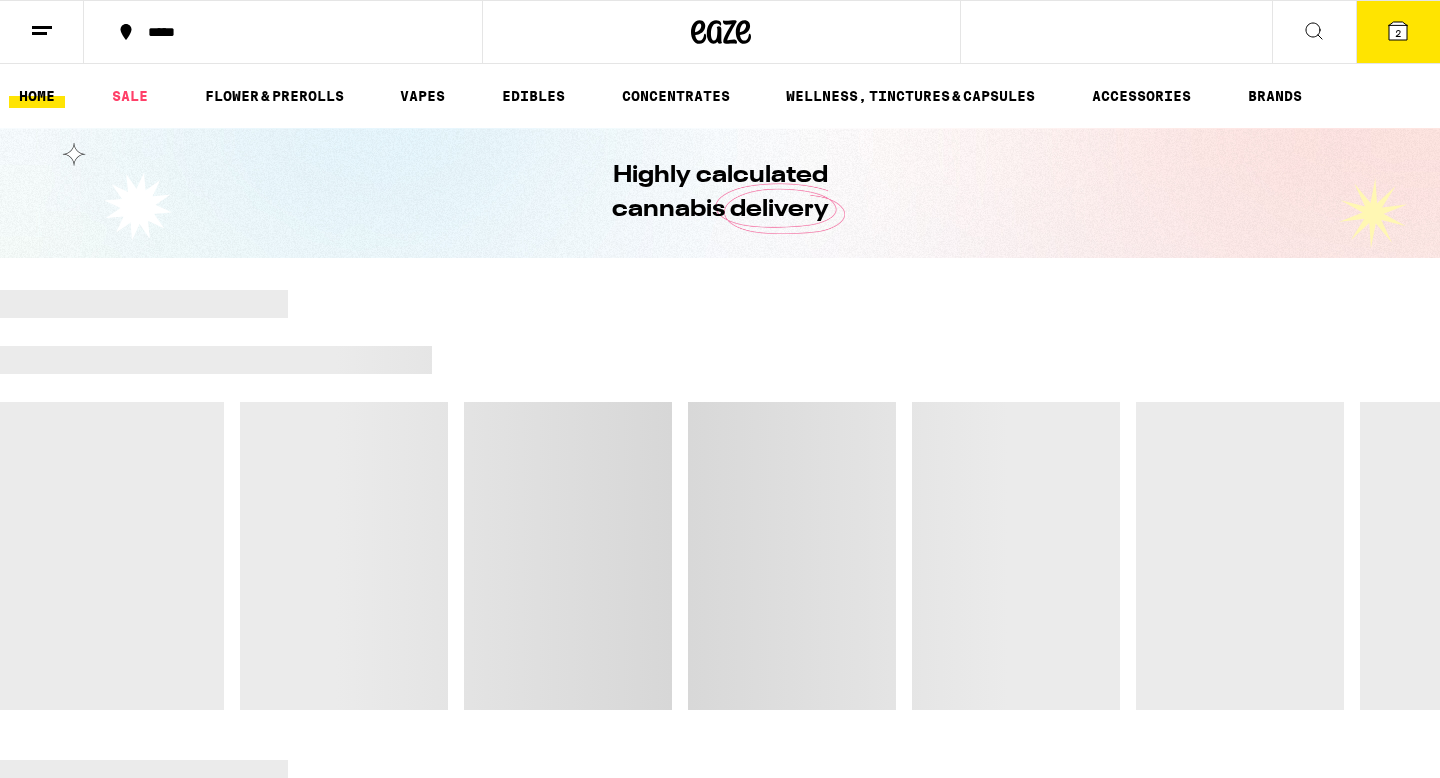 click at bounding box center (42, 32) 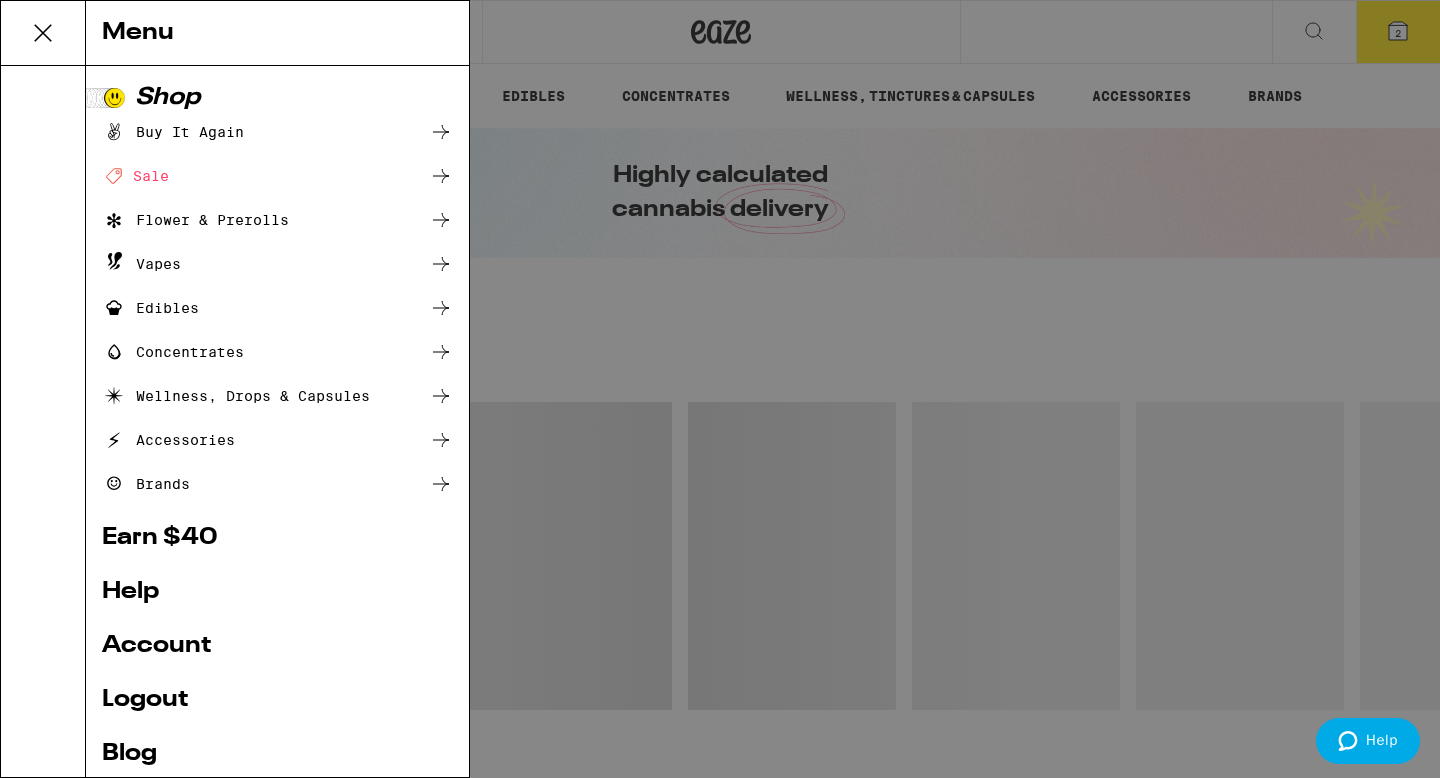 click on "Menu Shop Buy It Again Deal Created with Sketch. Sale Flower & Prerolls Vapes Edibles Concentrates Wellness, Drops & Capsules Accessories Brands Earn $ 40 Help Account Logout Blog v  19.41.0" at bounding box center (720, 389) 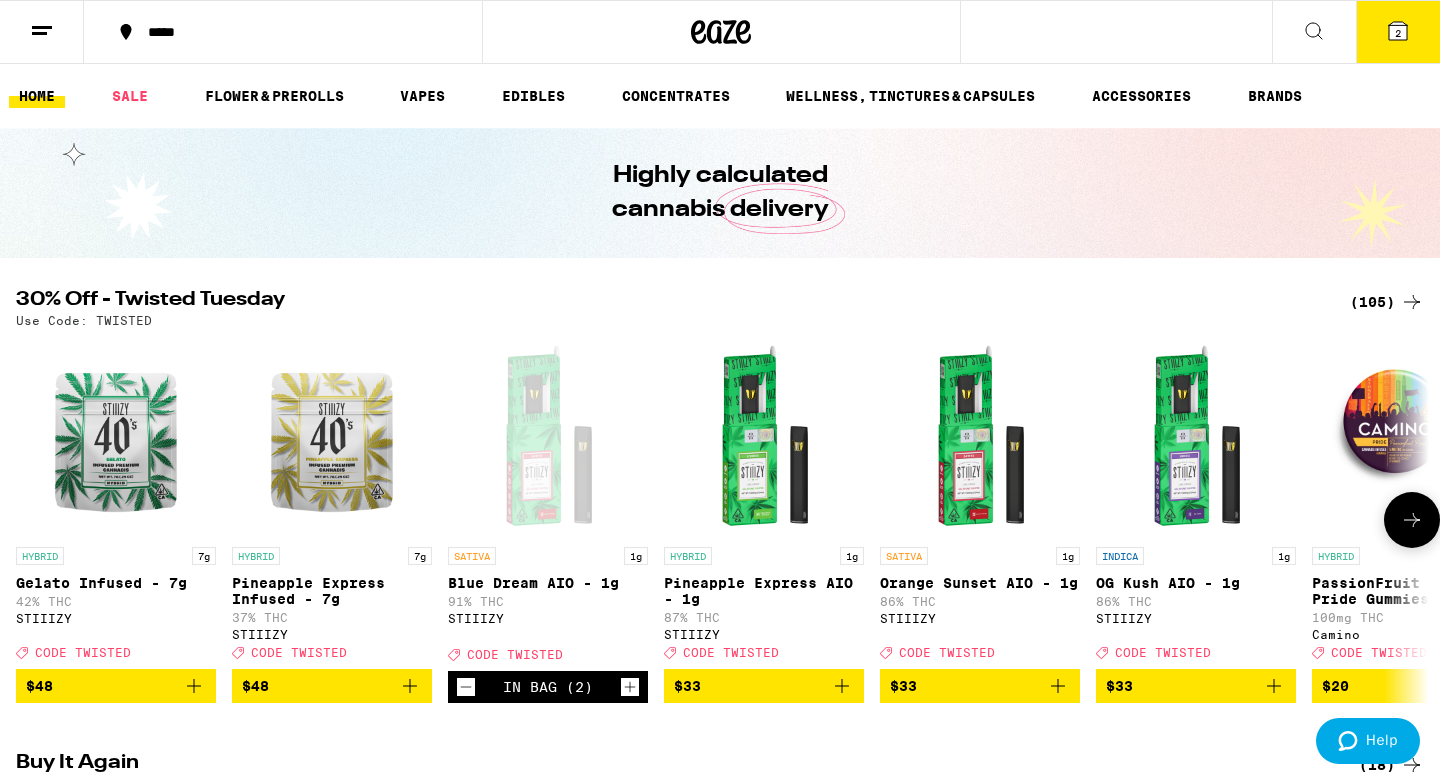 scroll, scrollTop: 0, scrollLeft: 0, axis: both 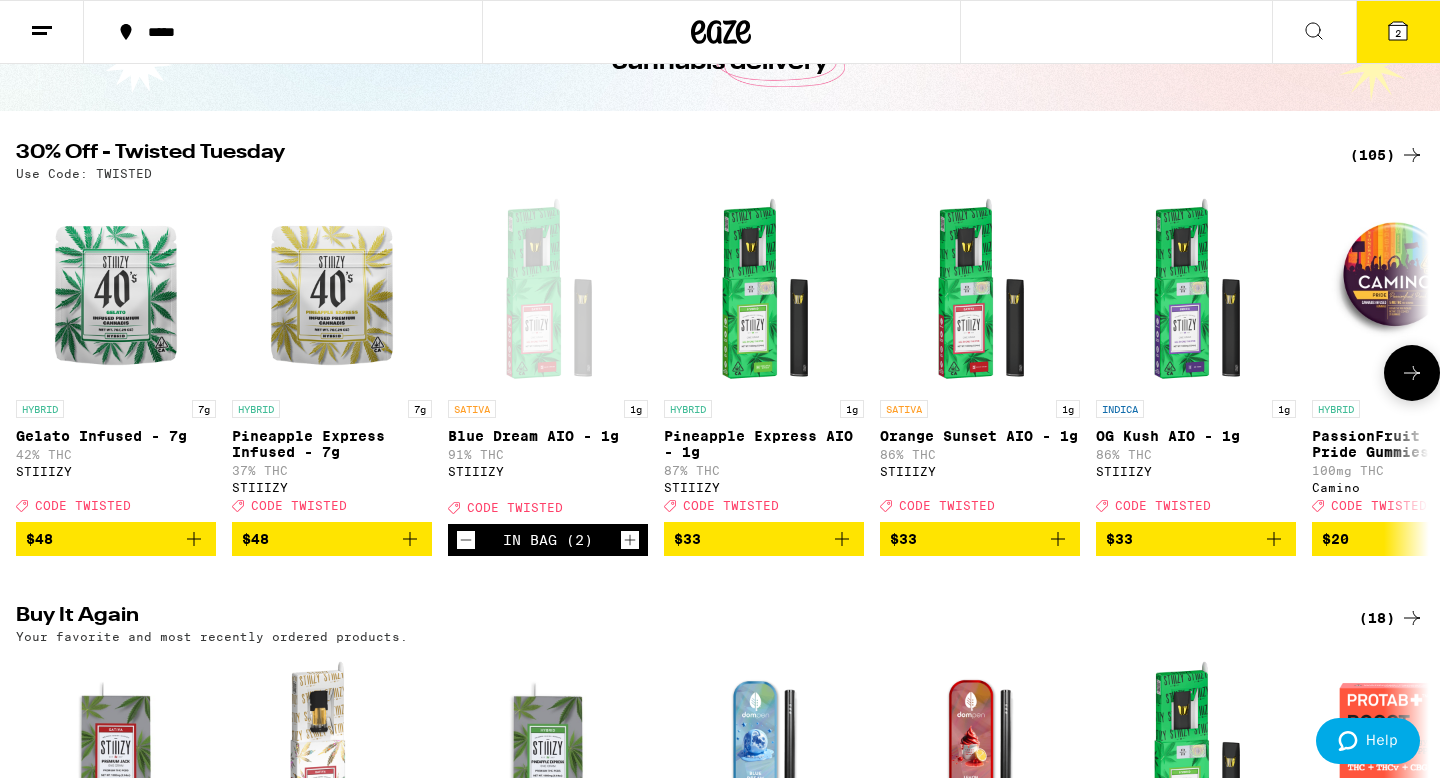 click 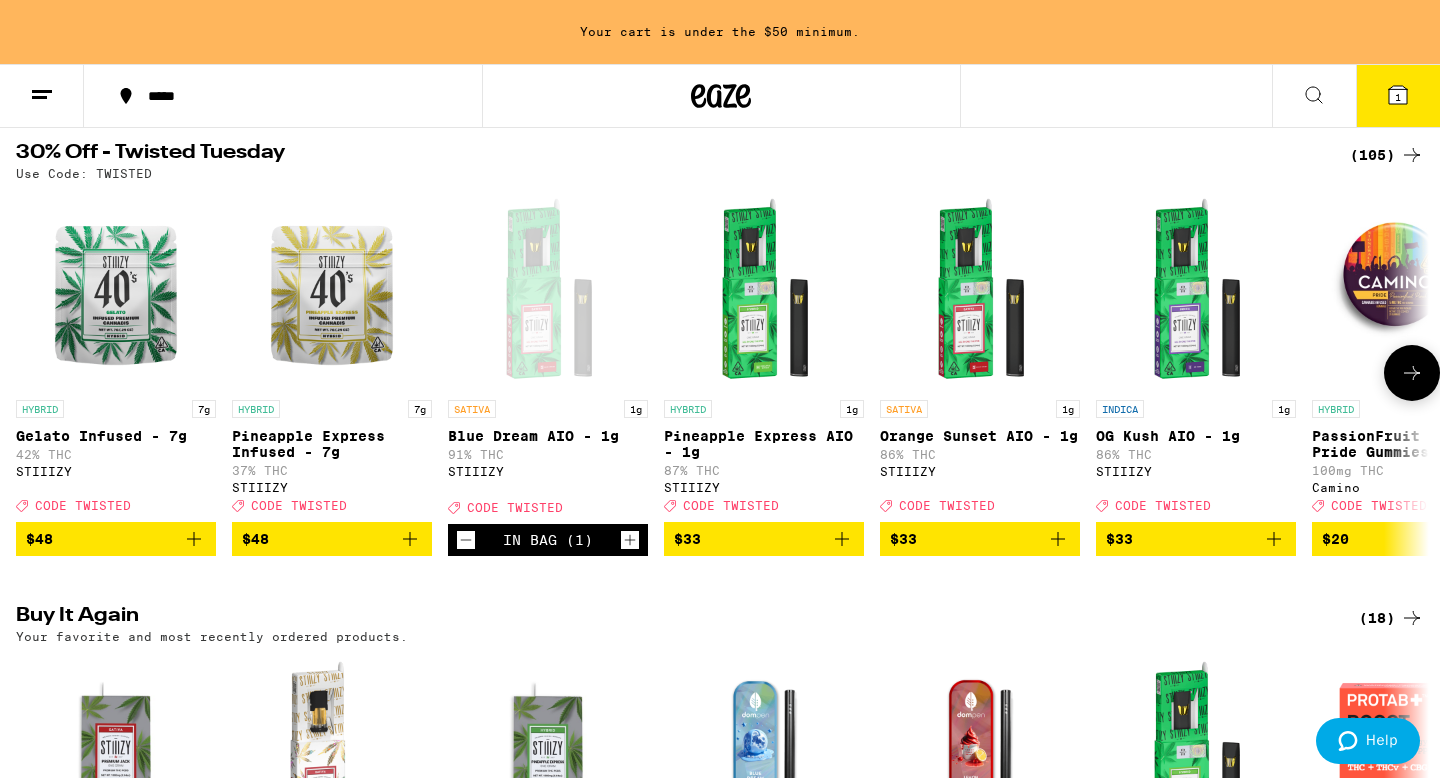 click 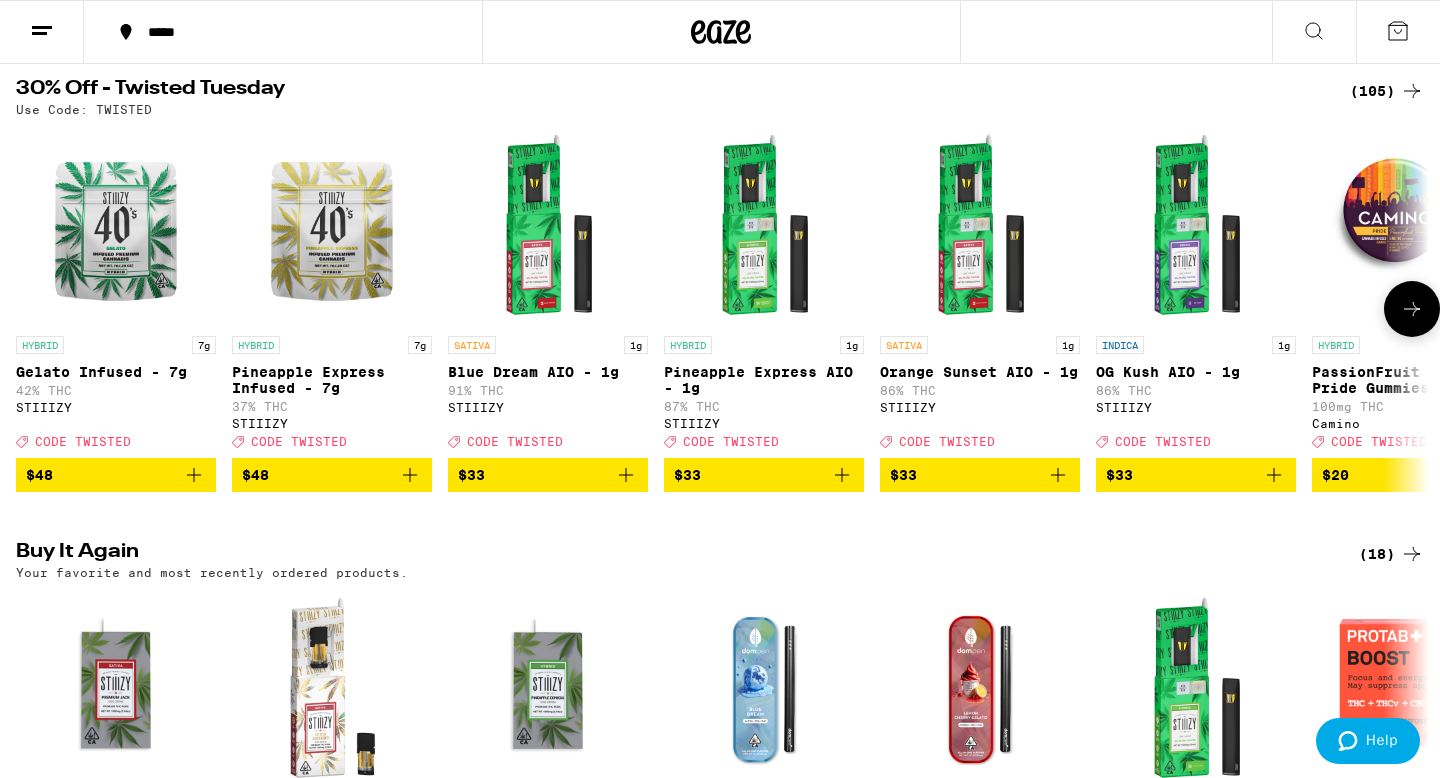 scroll, scrollTop: 147, scrollLeft: 0, axis: vertical 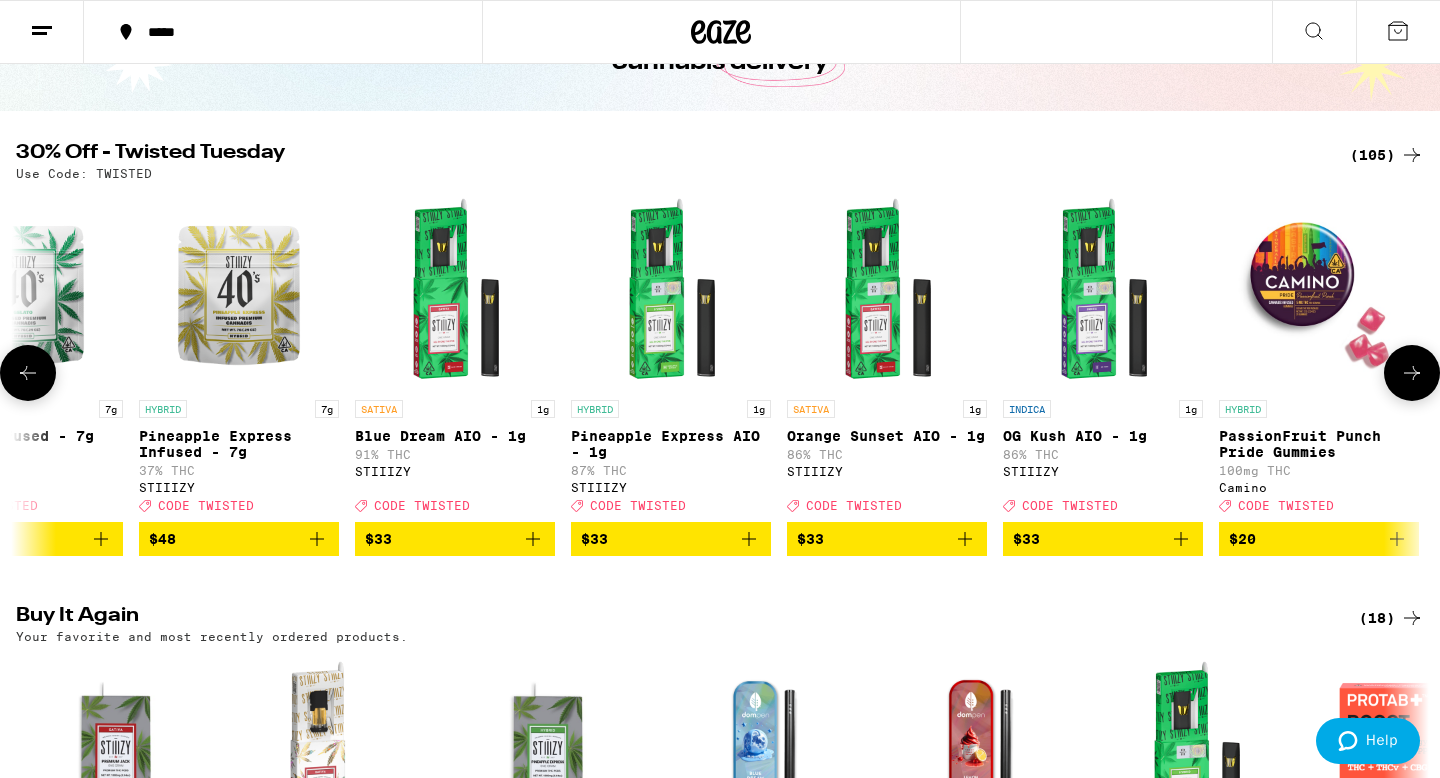 click 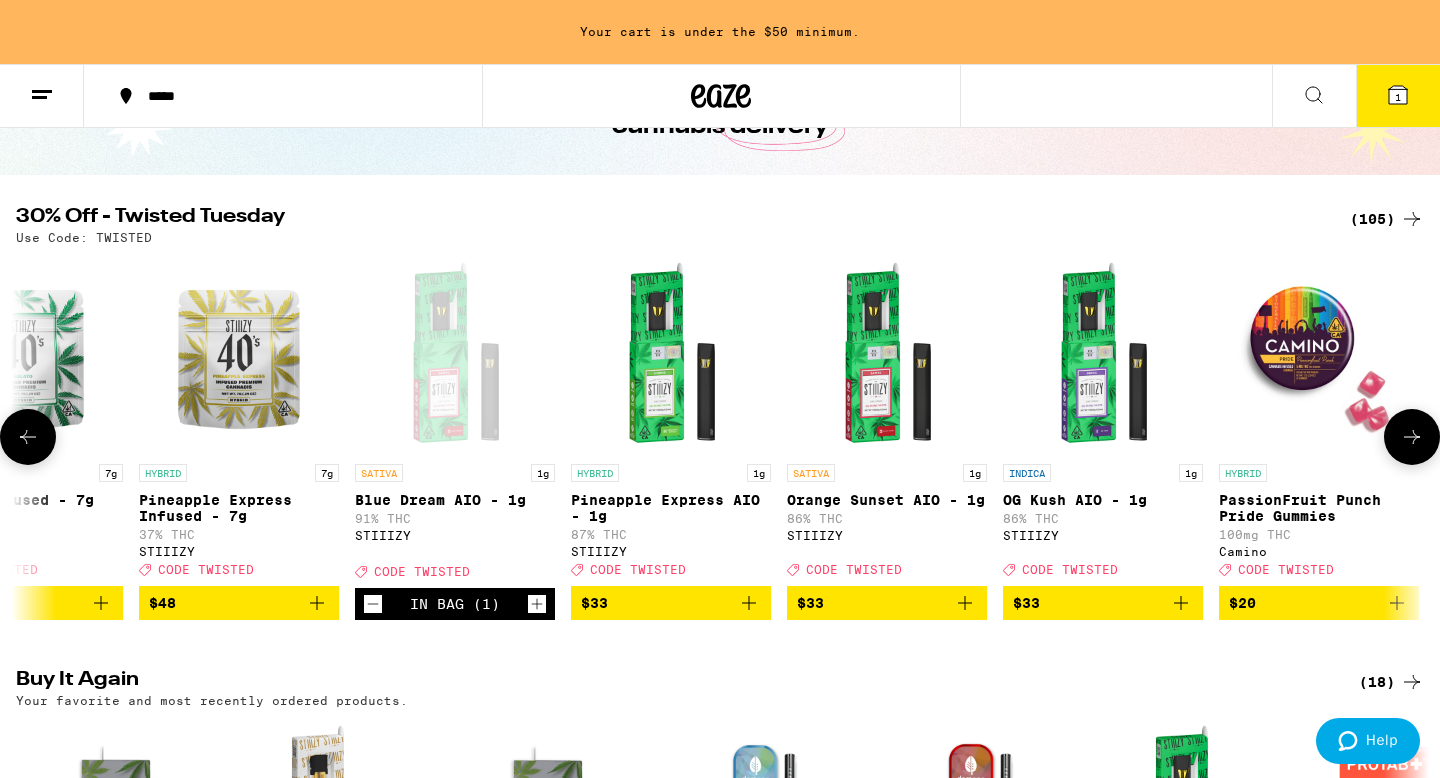 scroll, scrollTop: 211, scrollLeft: 0, axis: vertical 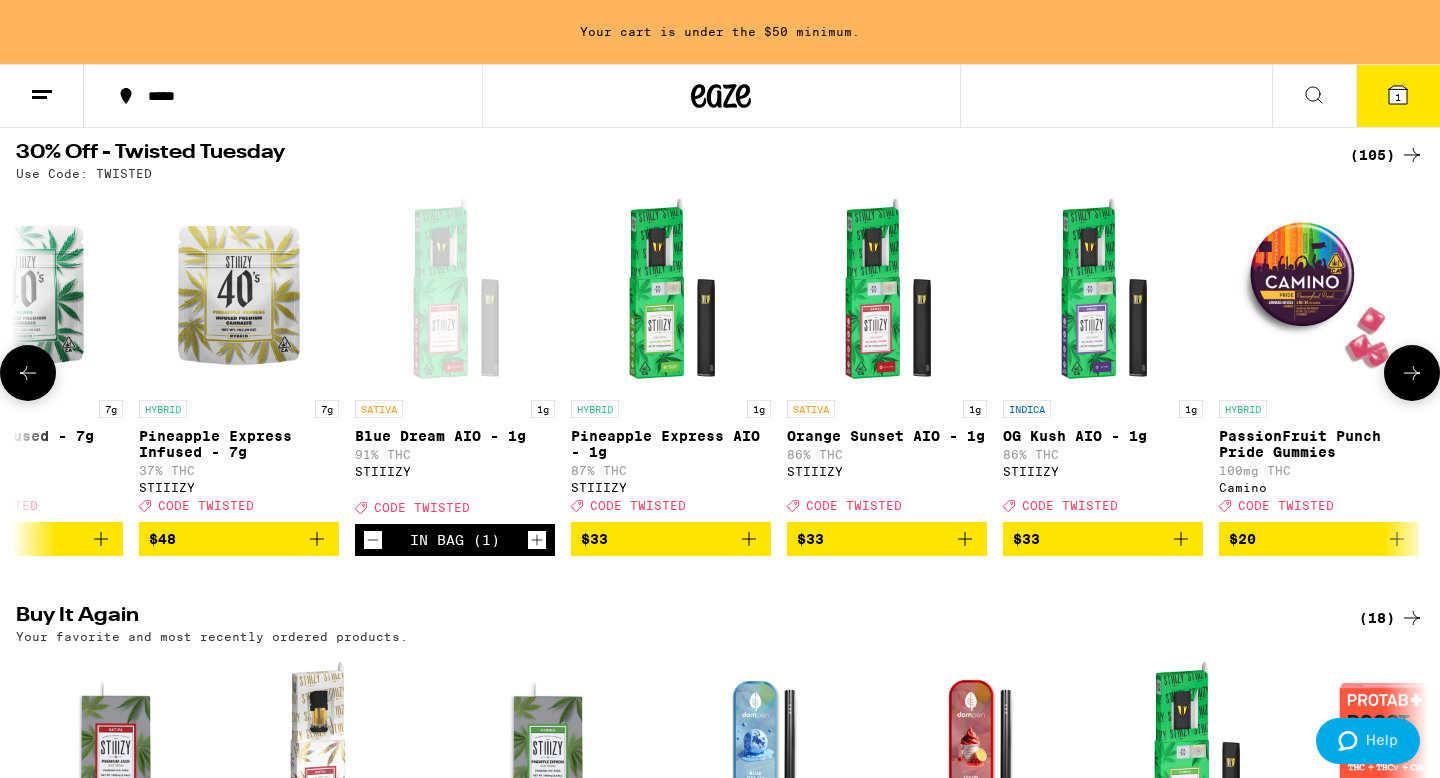 click 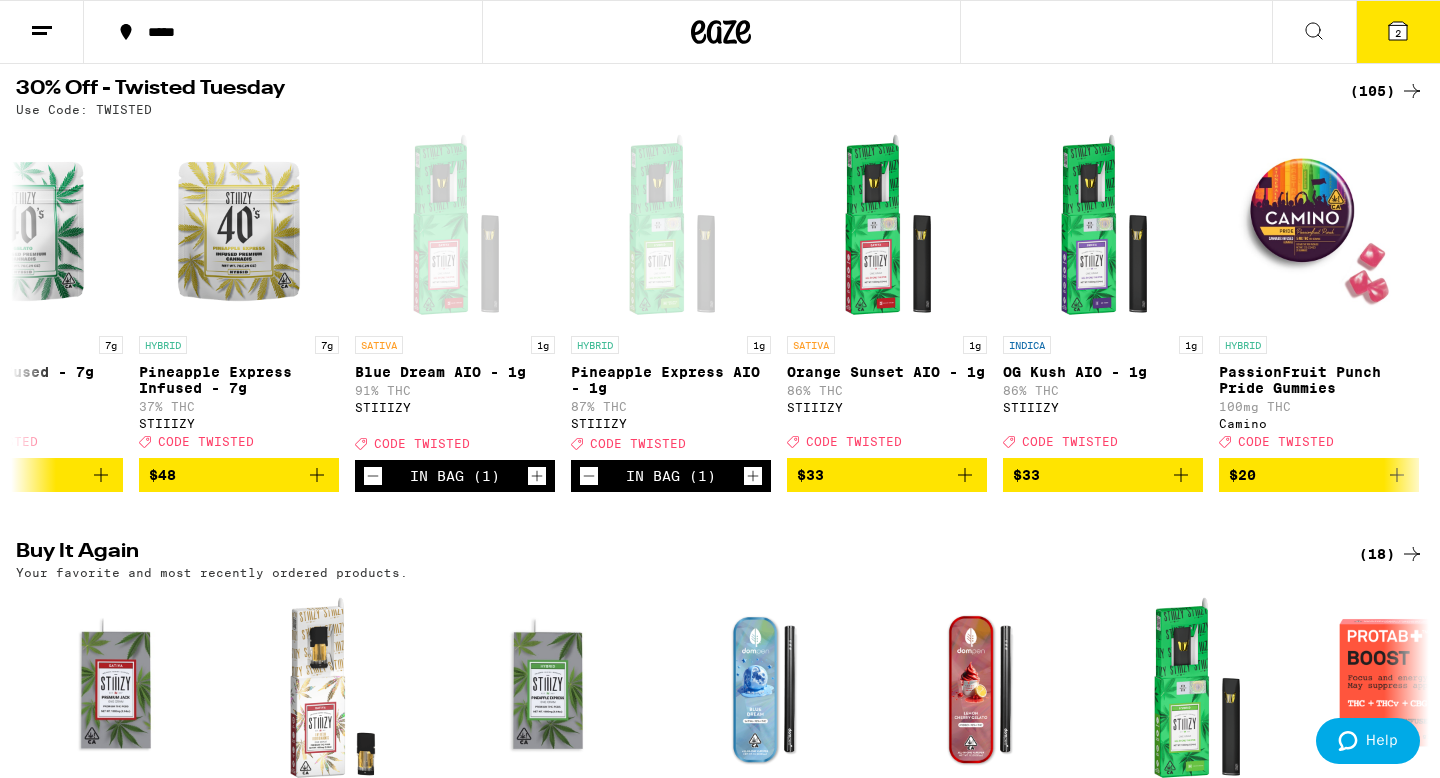 scroll, scrollTop: 147, scrollLeft: 0, axis: vertical 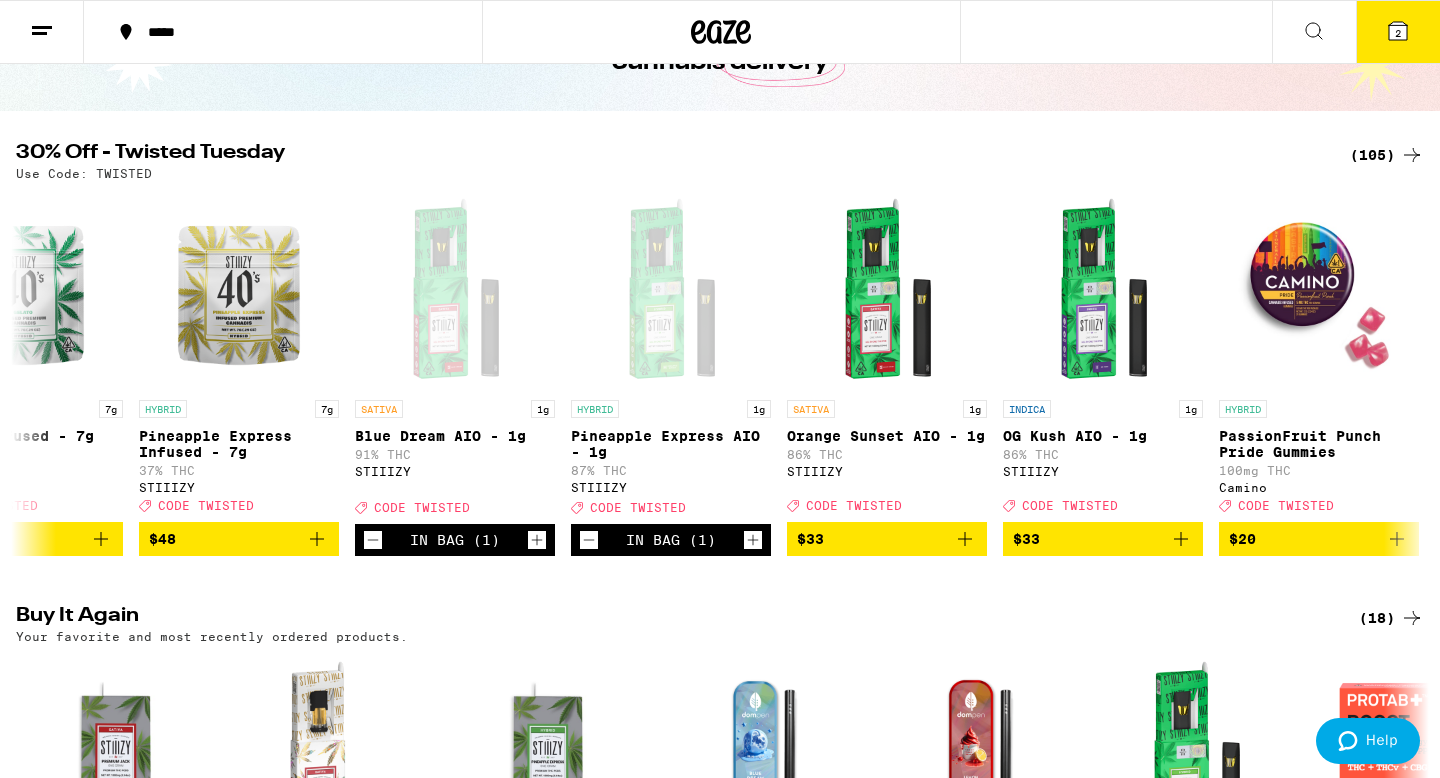 click 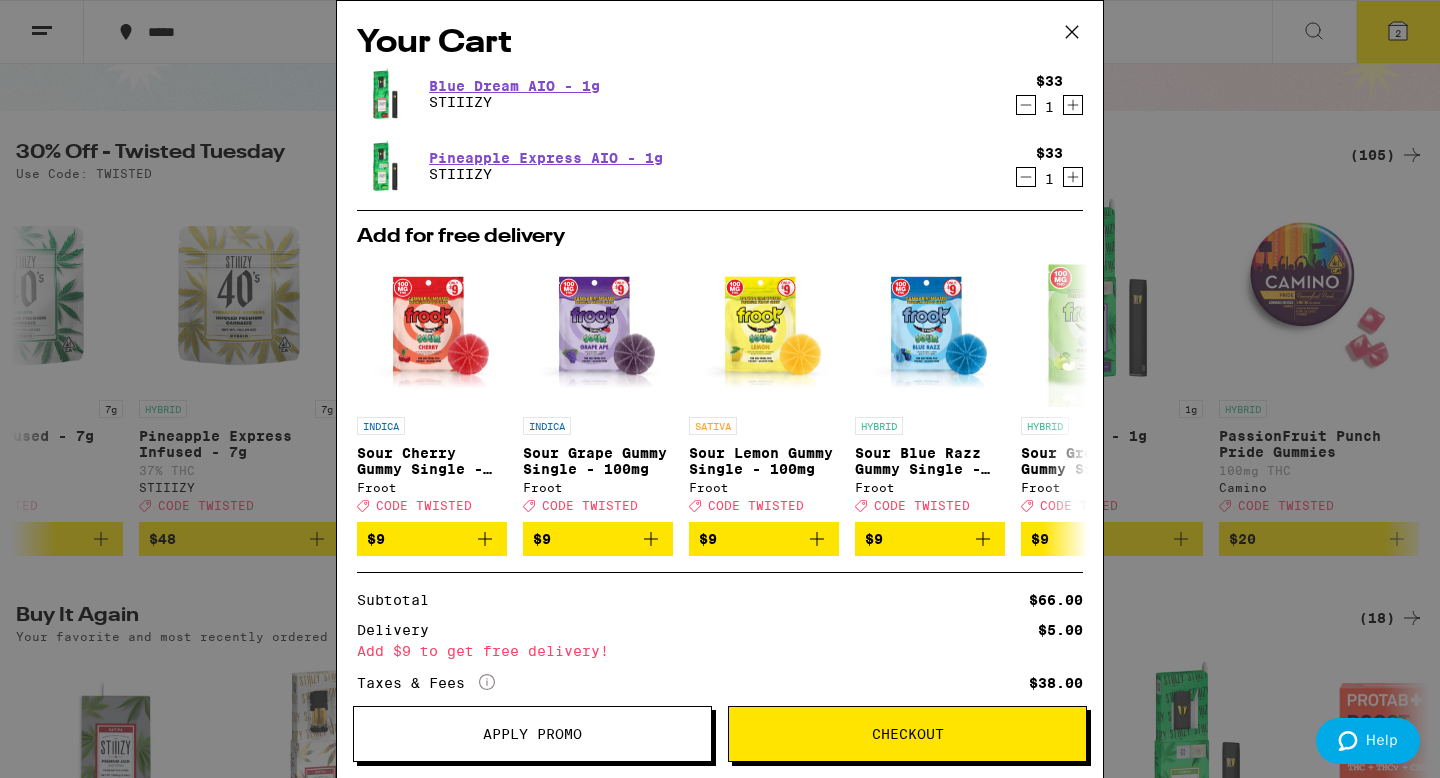 click on "Apply Promo" at bounding box center [532, 734] 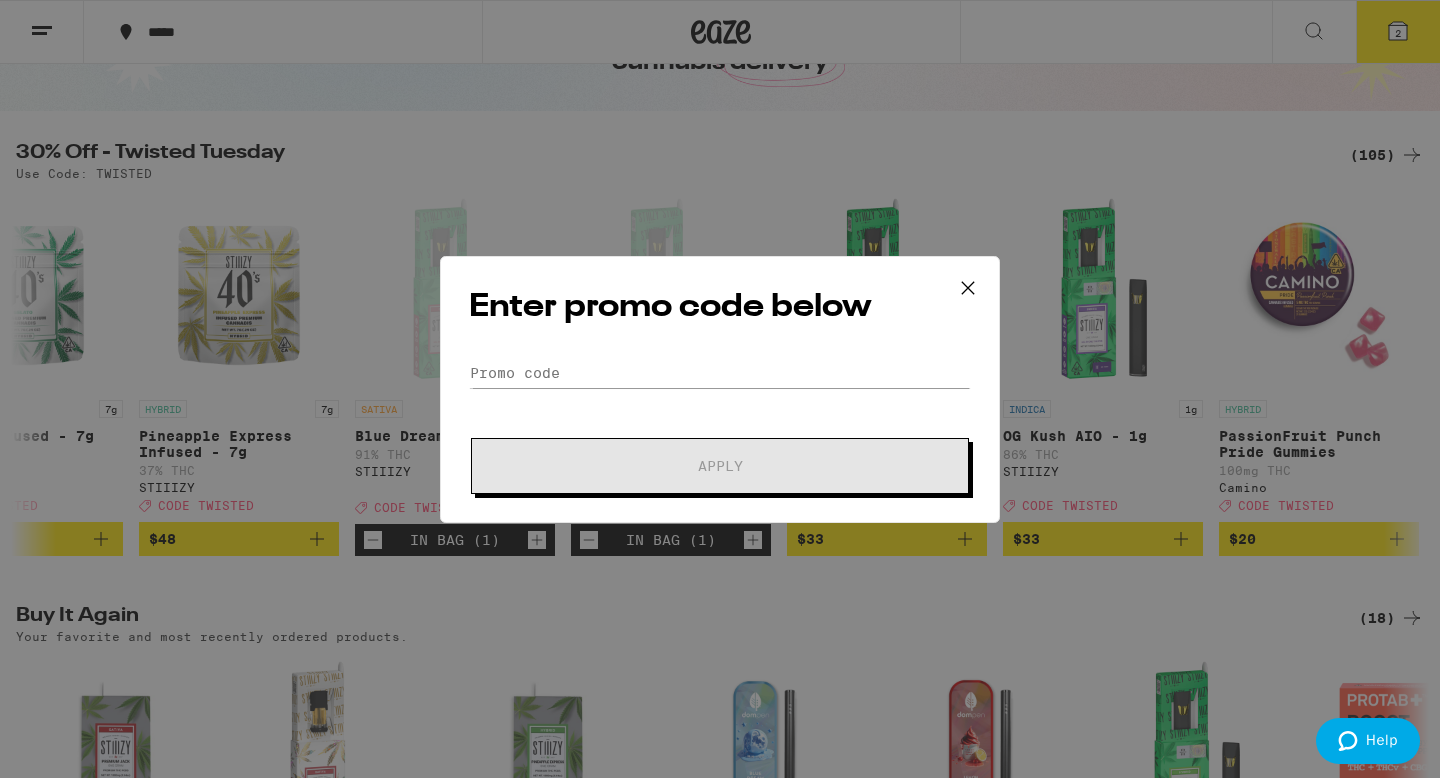 scroll, scrollTop: 0, scrollLeft: 0, axis: both 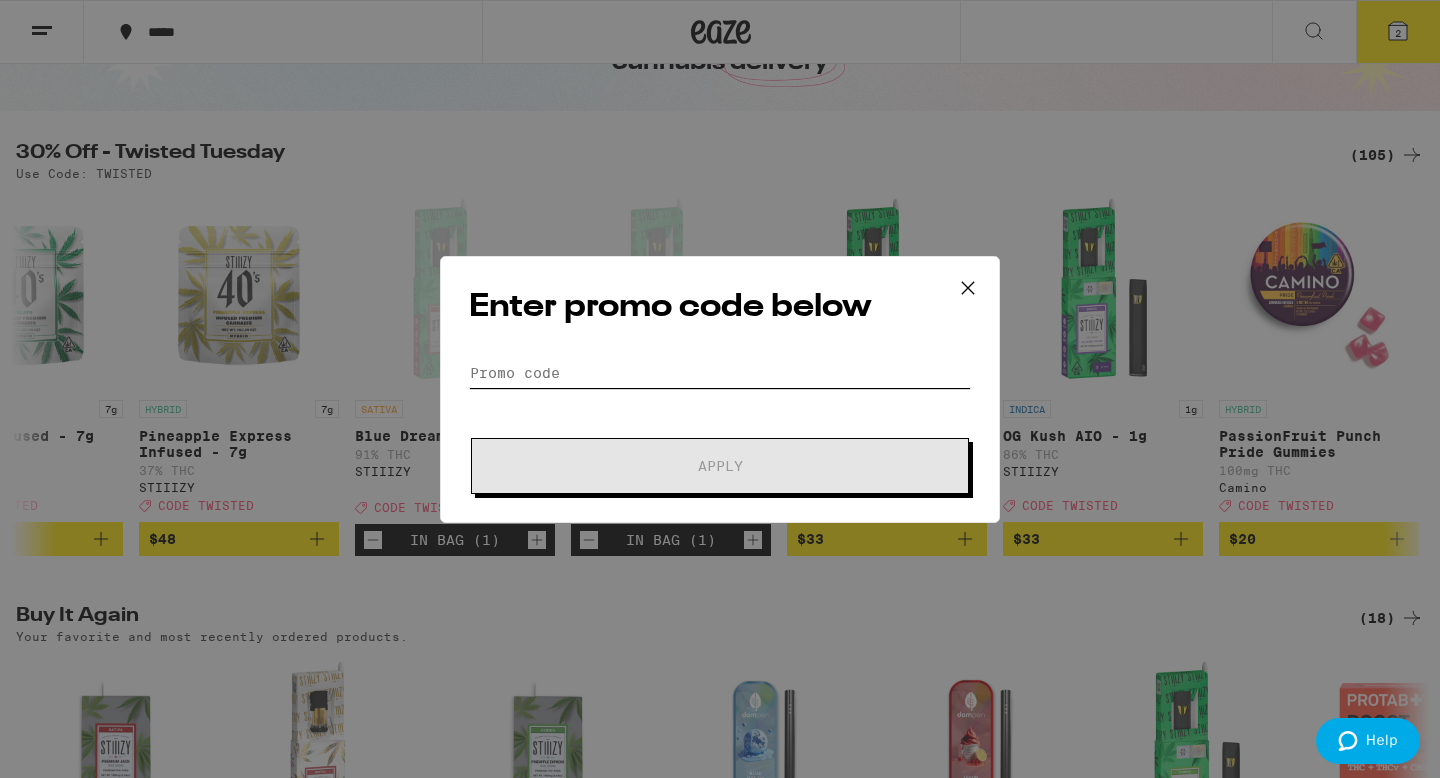 click on "Promo Code" at bounding box center [720, 373] 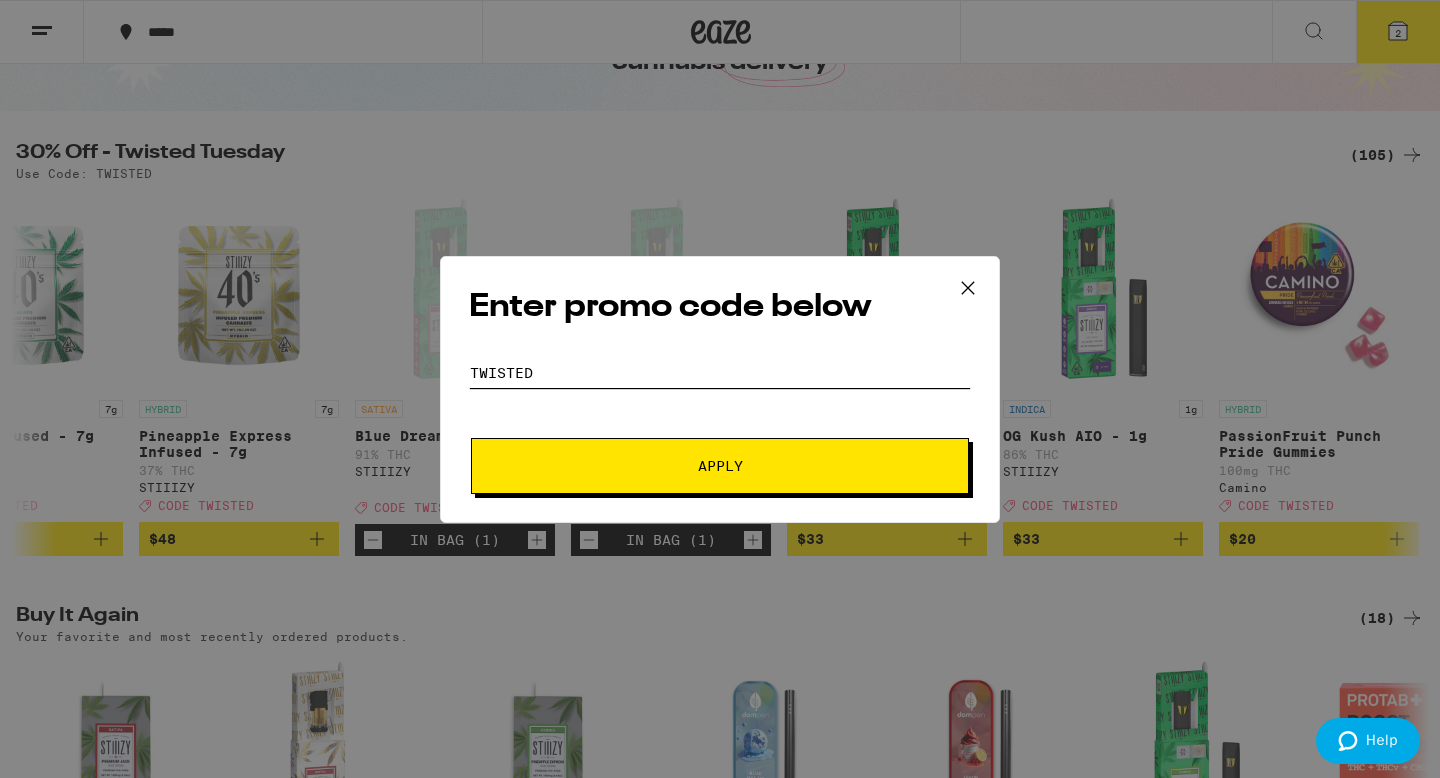 type on "twisted" 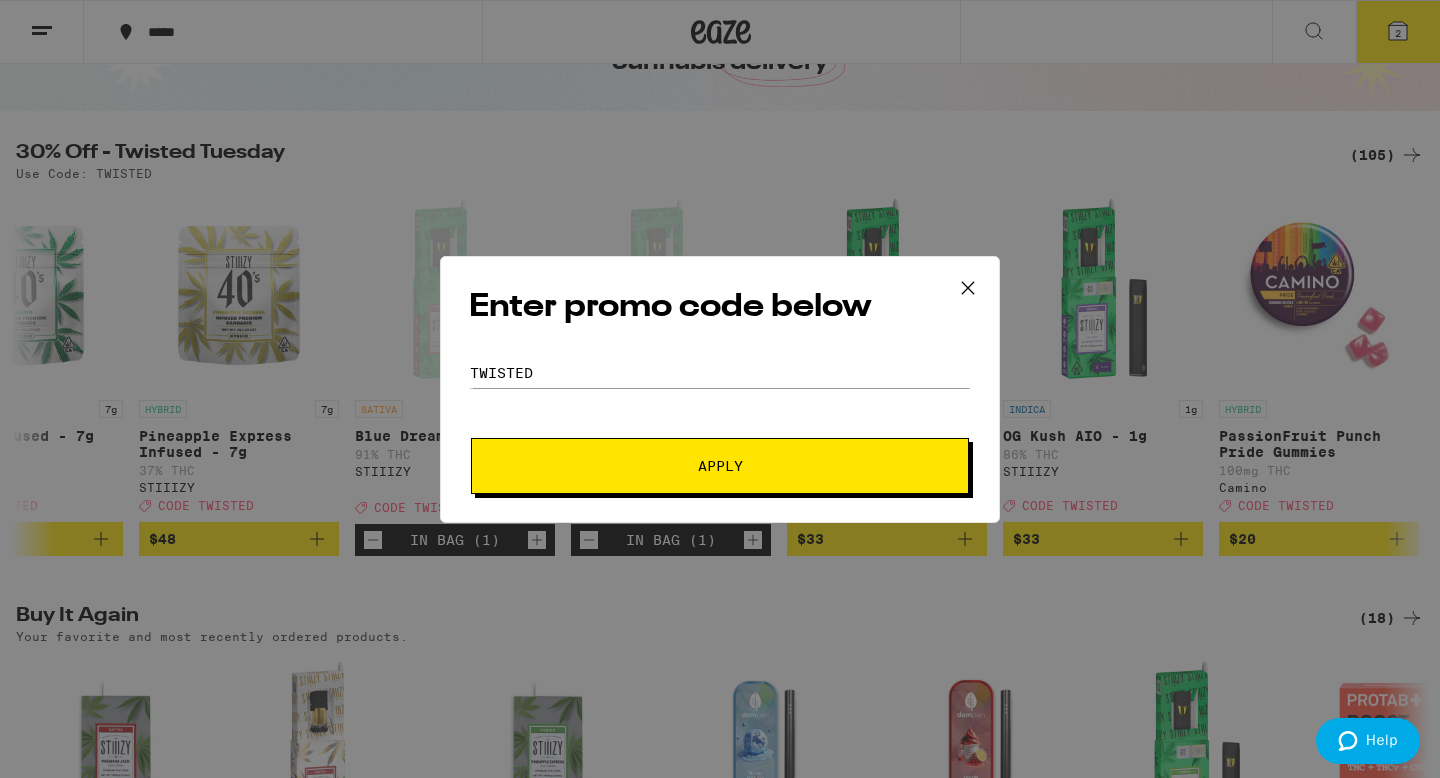 click on "Apply" at bounding box center (720, 466) 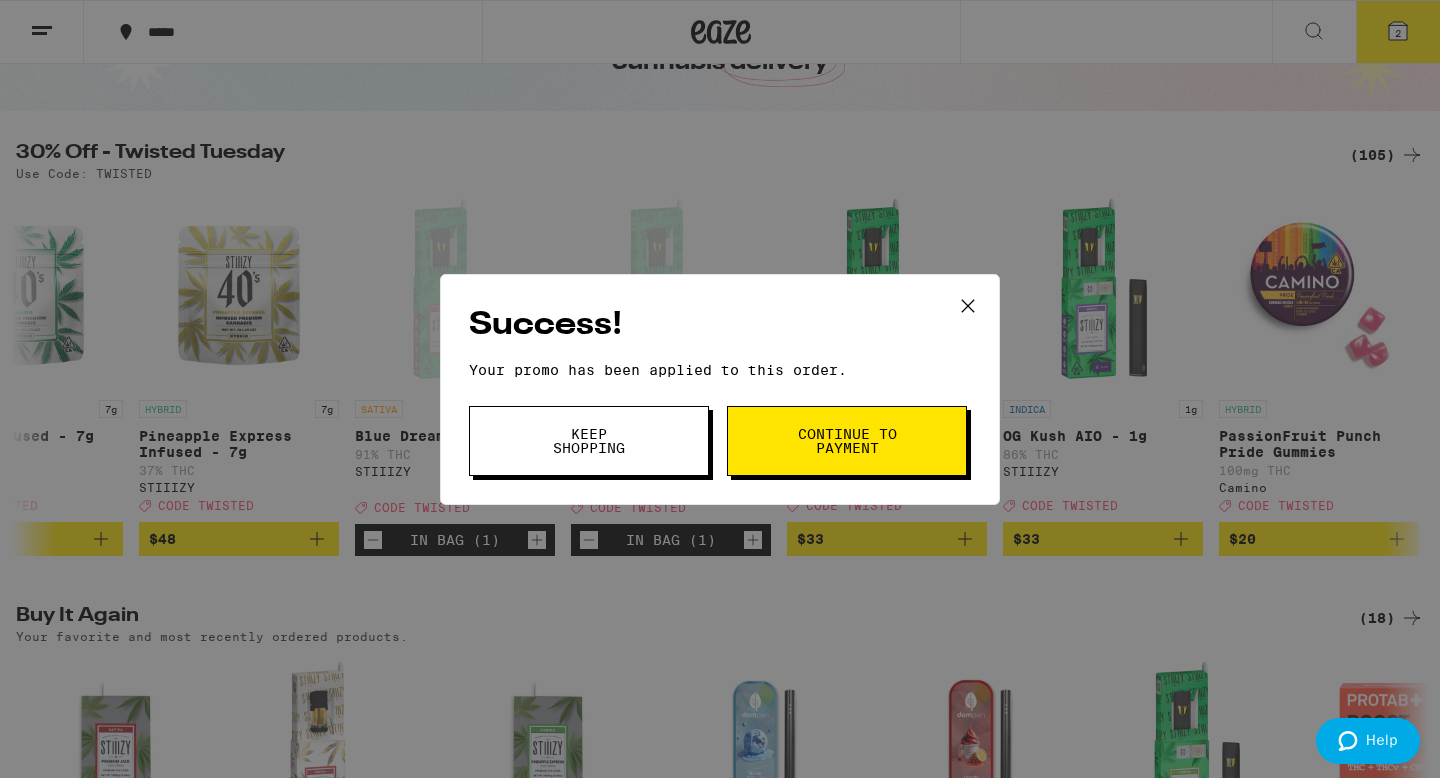 click on "Continue to payment" at bounding box center [847, 441] 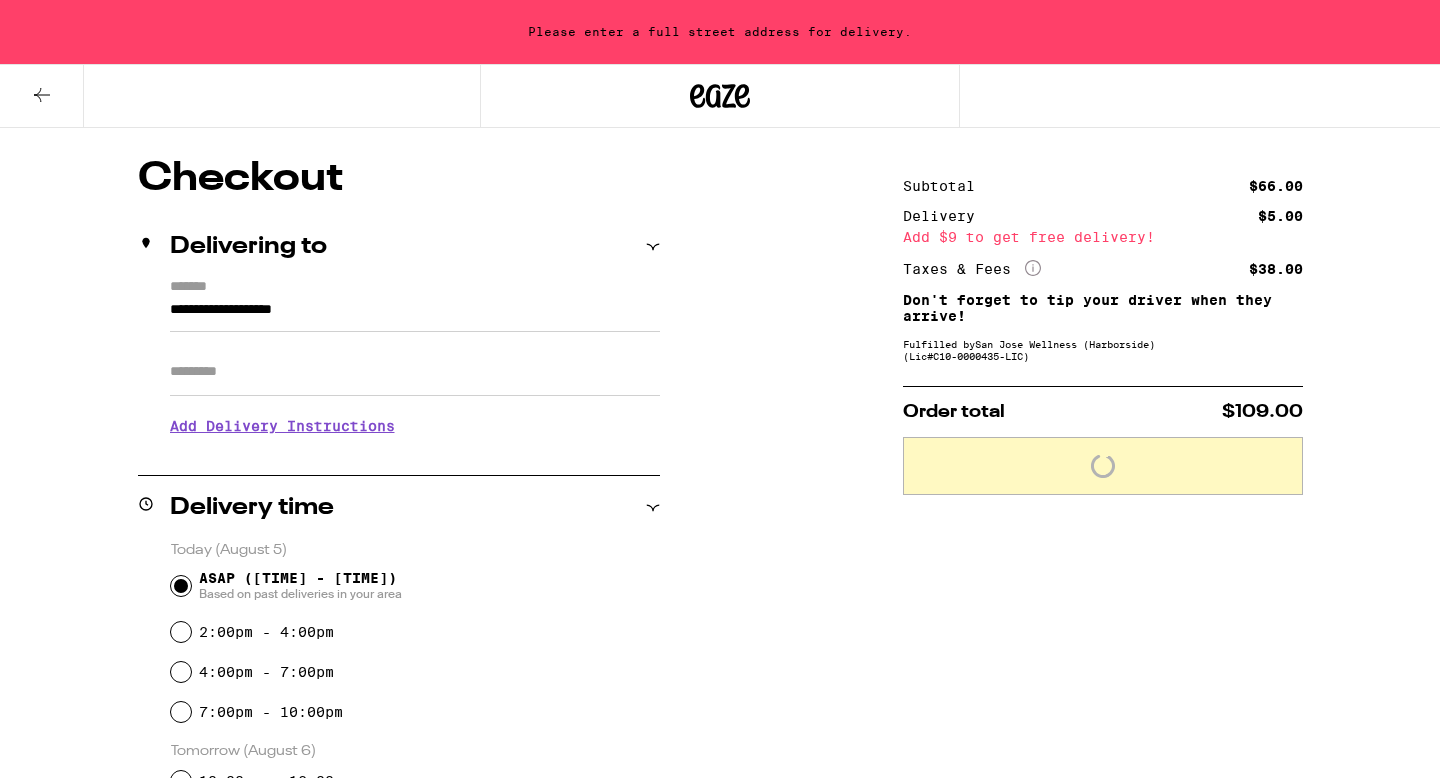 scroll, scrollTop: 0, scrollLeft: 0, axis: both 